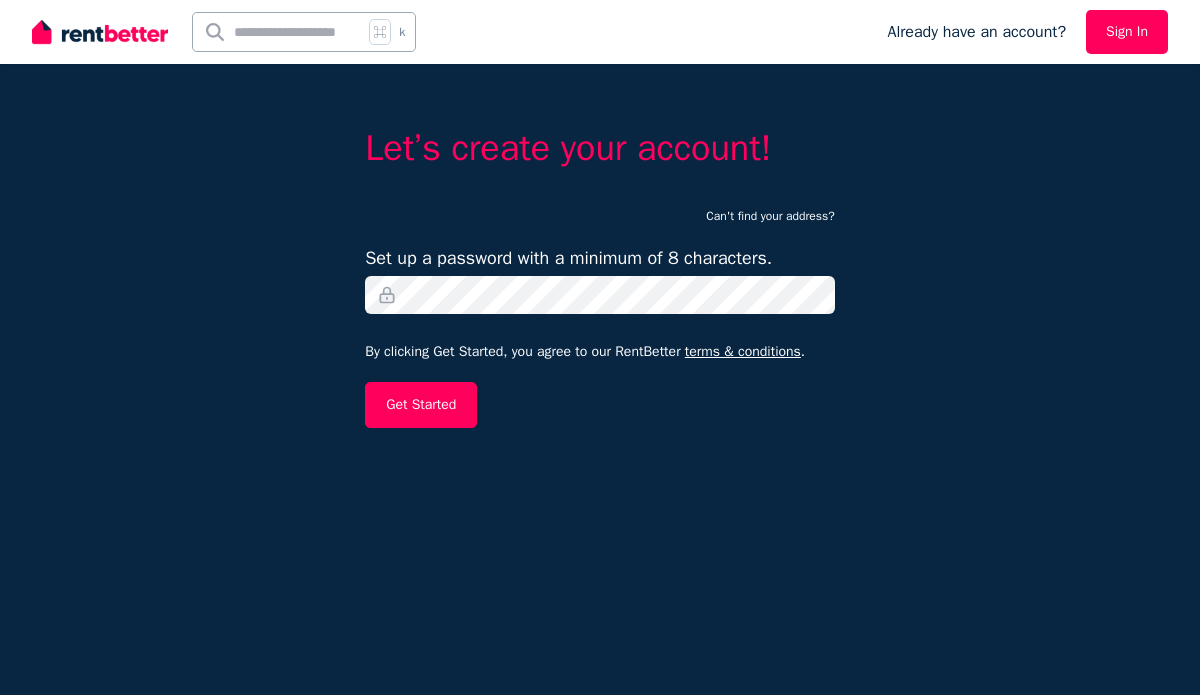 scroll, scrollTop: 0, scrollLeft: 0, axis: both 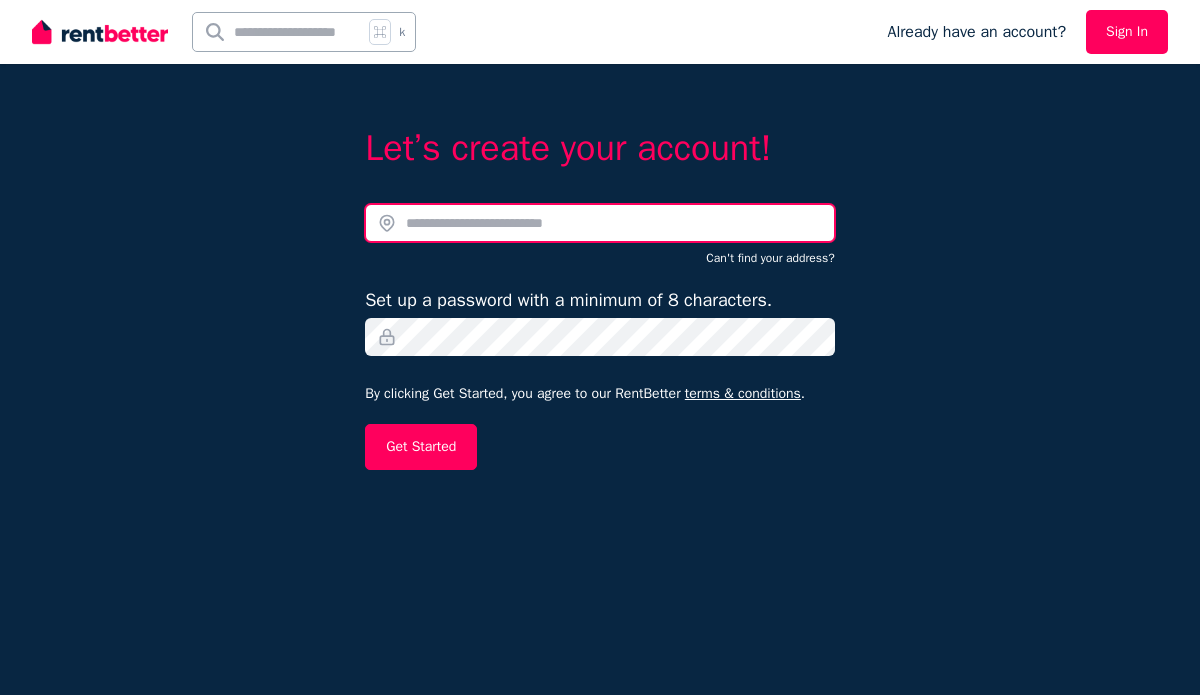 click at bounding box center [600, 223] 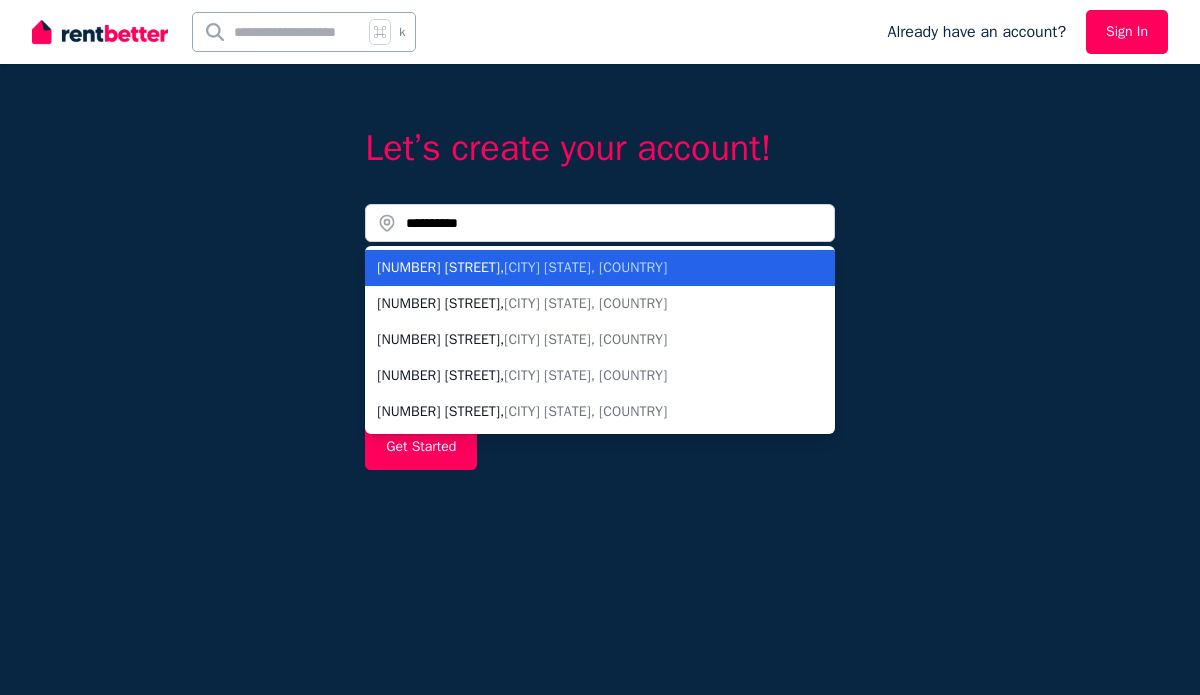 click on "Wandin East VIC, Australia" at bounding box center (585, 267) 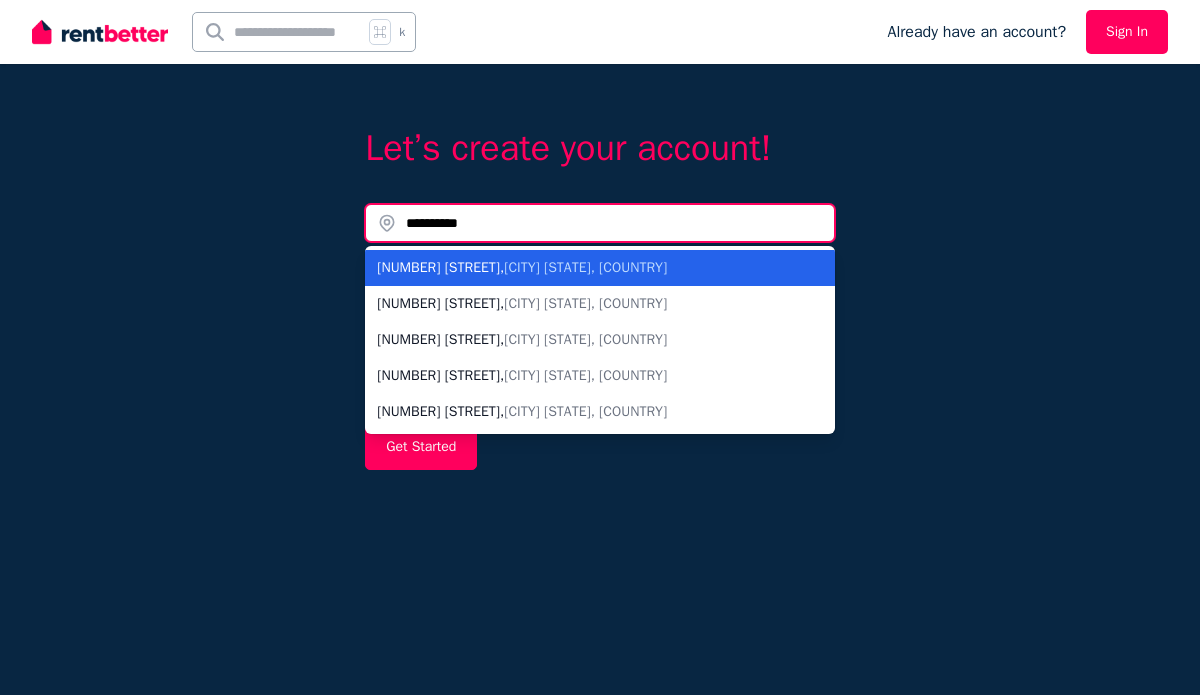 type on "**********" 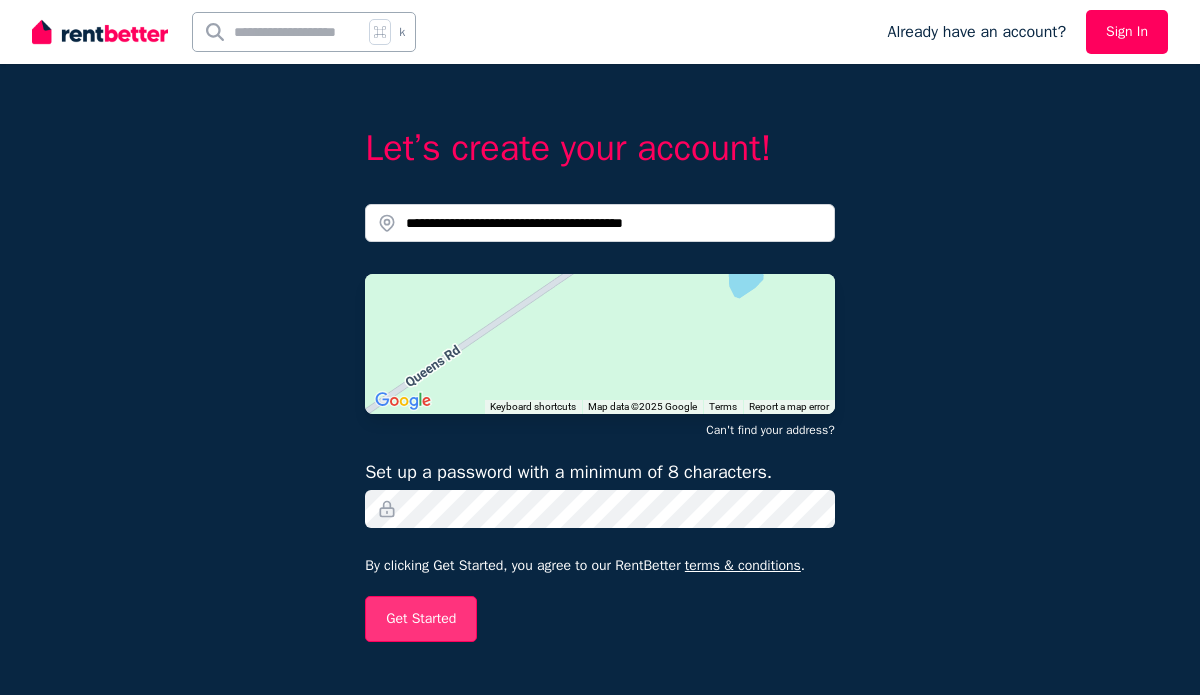 click on "Get Started" at bounding box center [421, 619] 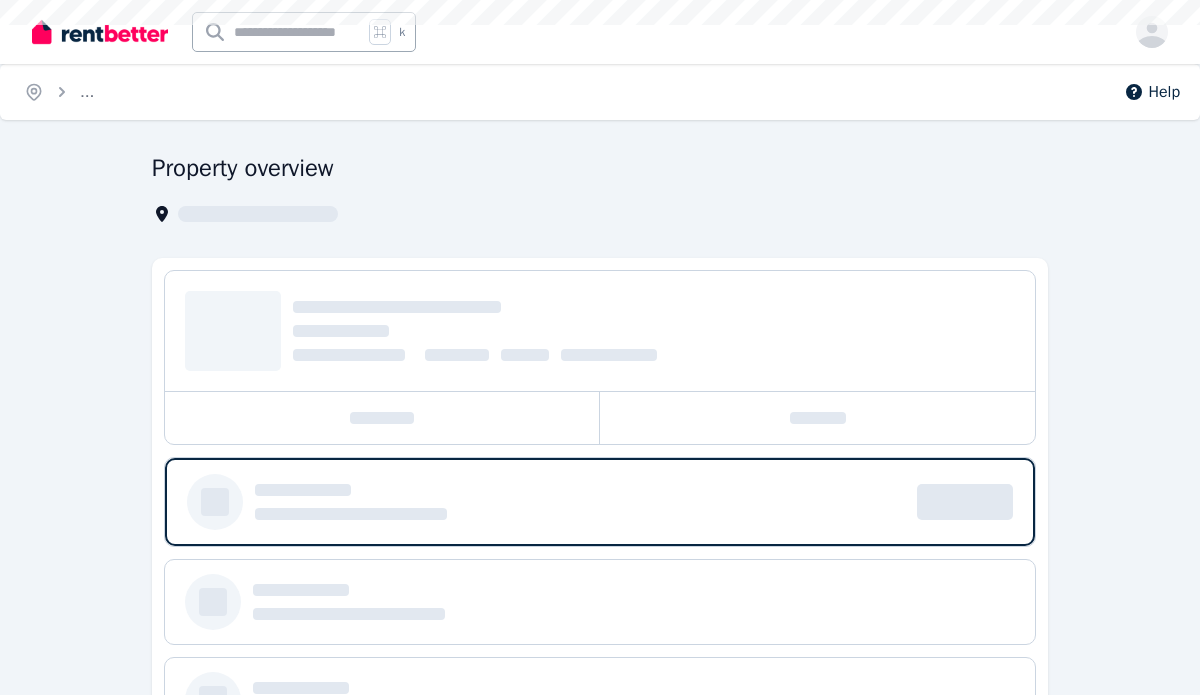 scroll, scrollTop: 0, scrollLeft: 0, axis: both 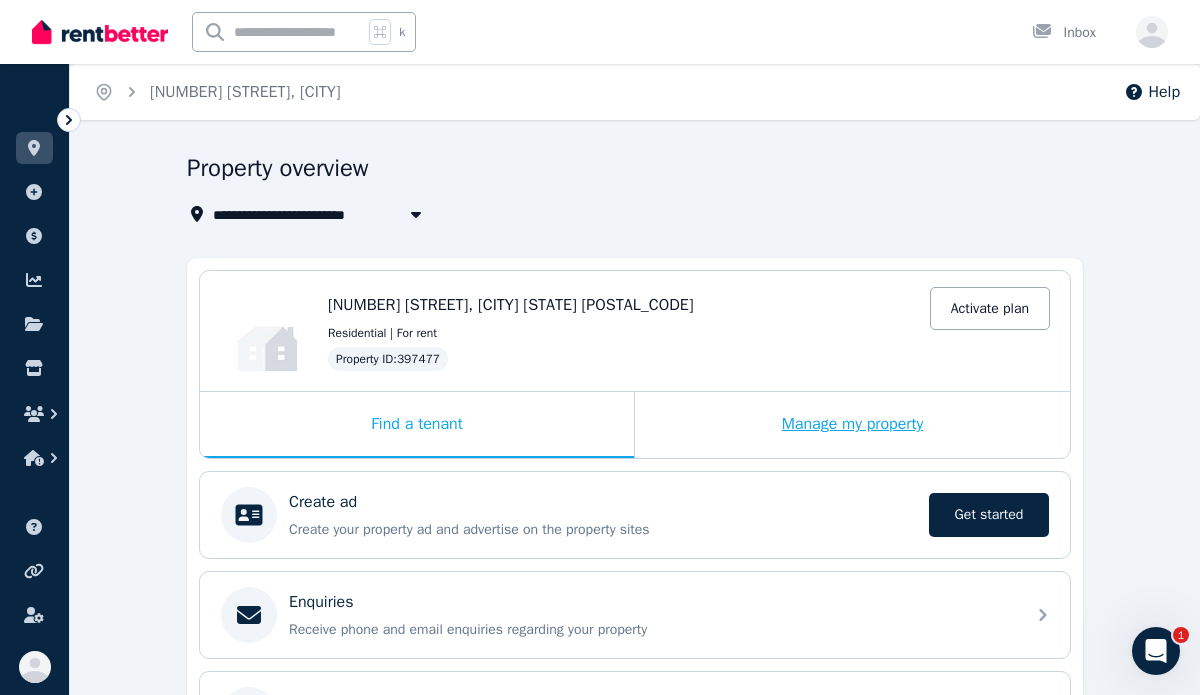 click on "Manage my property" at bounding box center [852, 425] 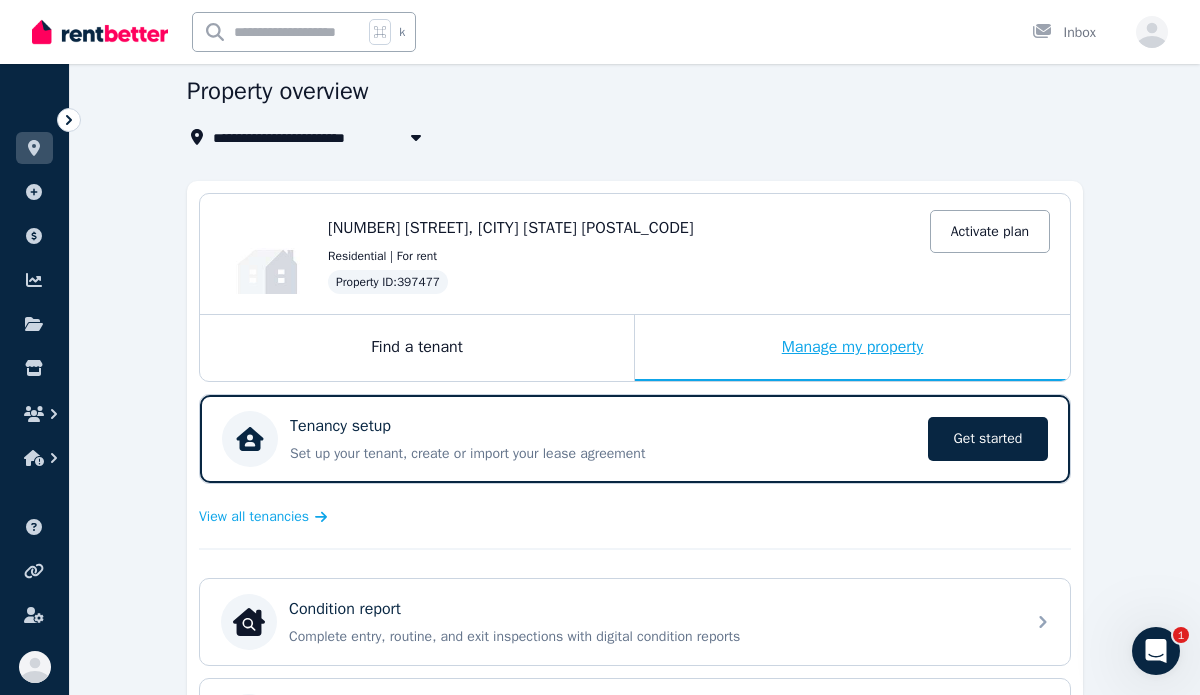 scroll, scrollTop: 59, scrollLeft: 0, axis: vertical 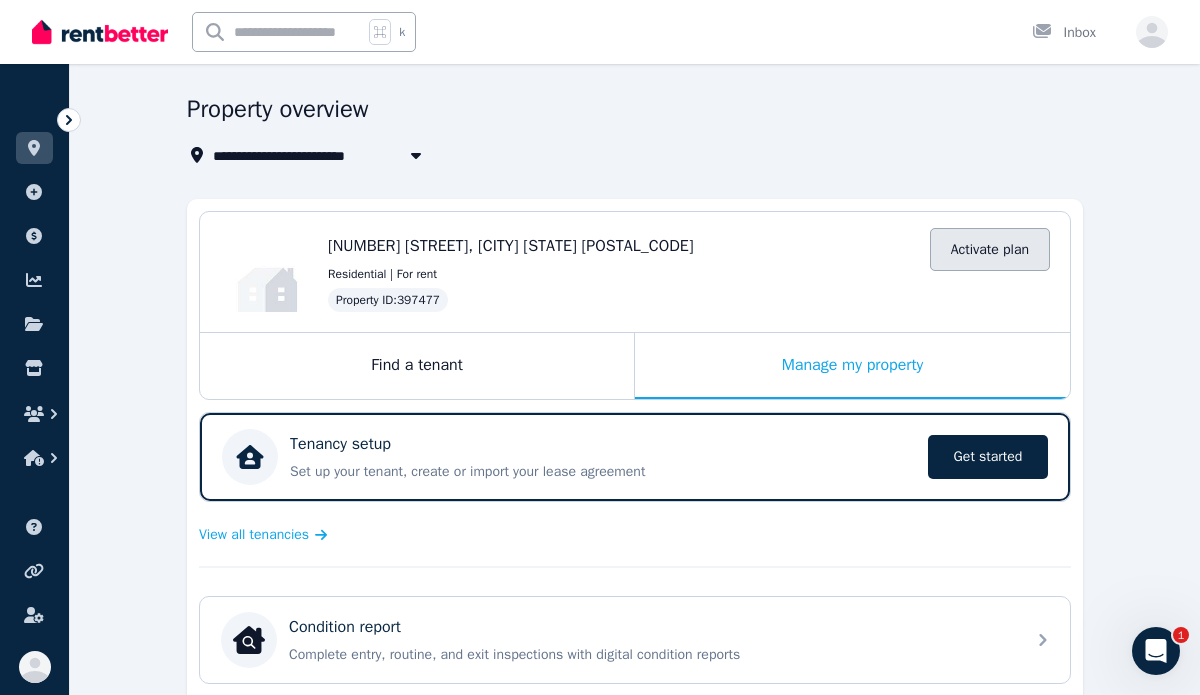 click on "Activate plan" at bounding box center (990, 249) 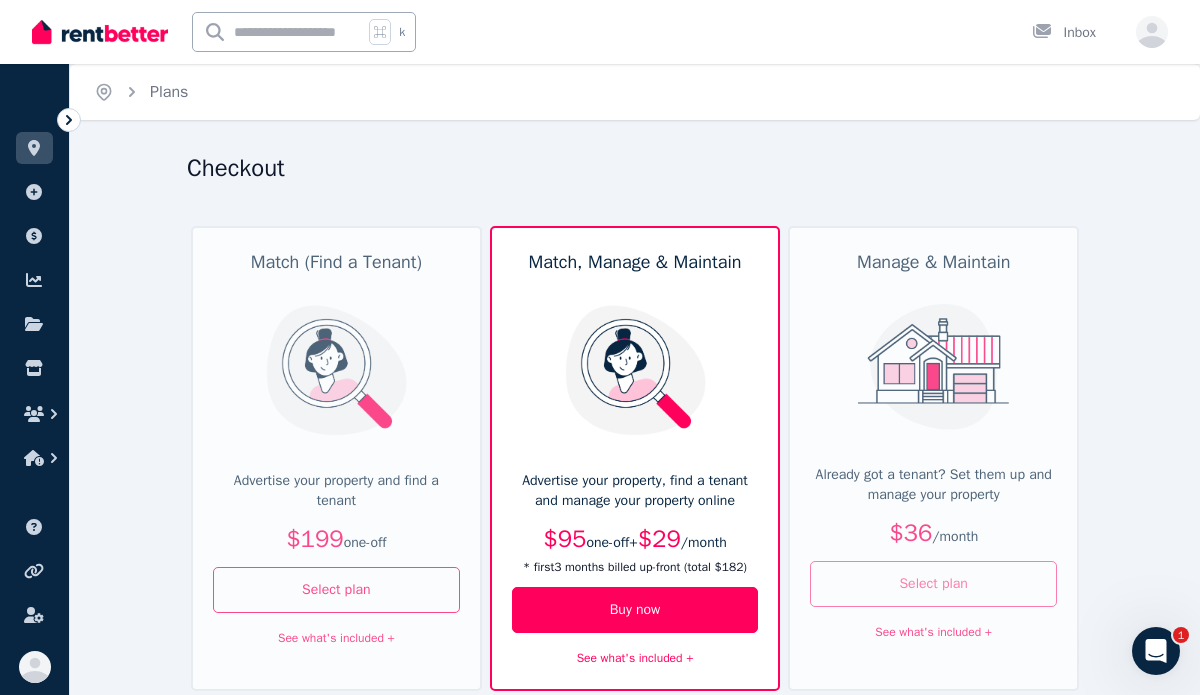 click on "Select plan" at bounding box center [933, 584] 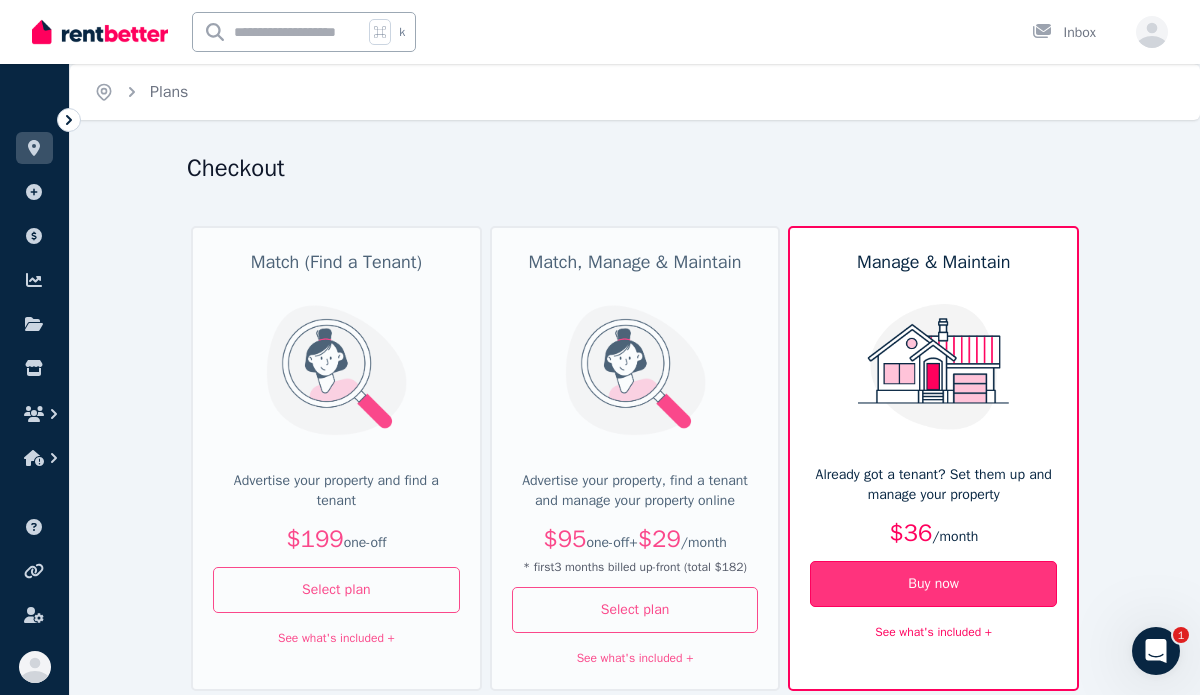 click on "Buy now" at bounding box center (933, 584) 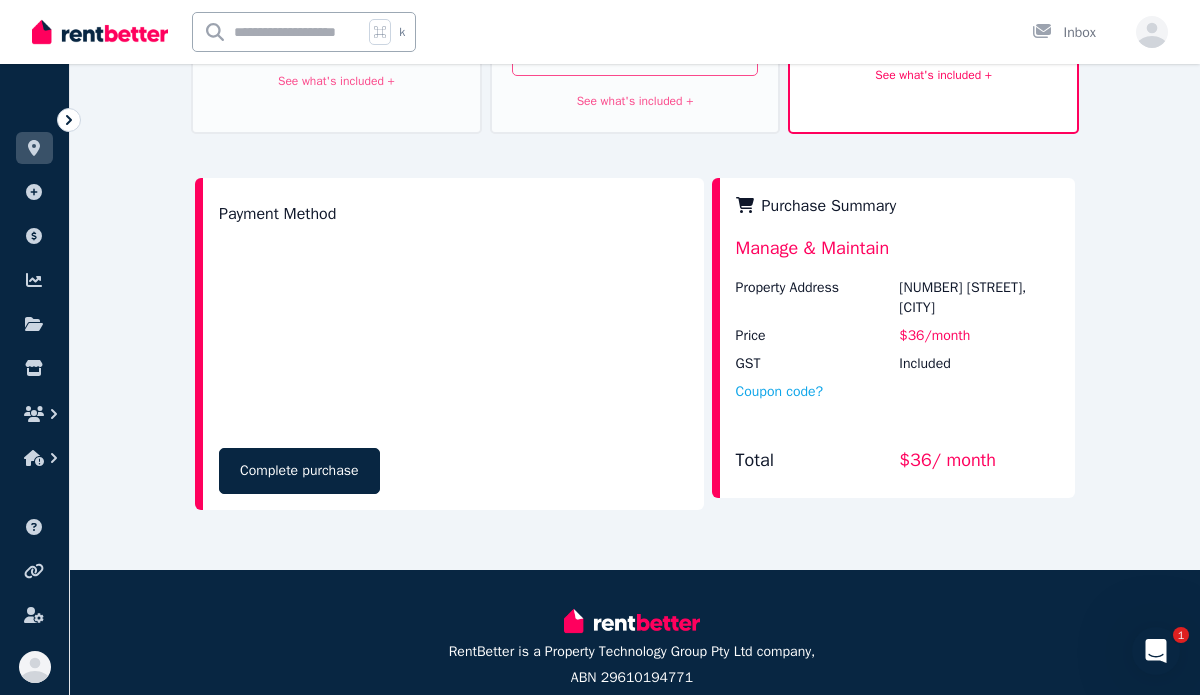 scroll, scrollTop: 657, scrollLeft: 0, axis: vertical 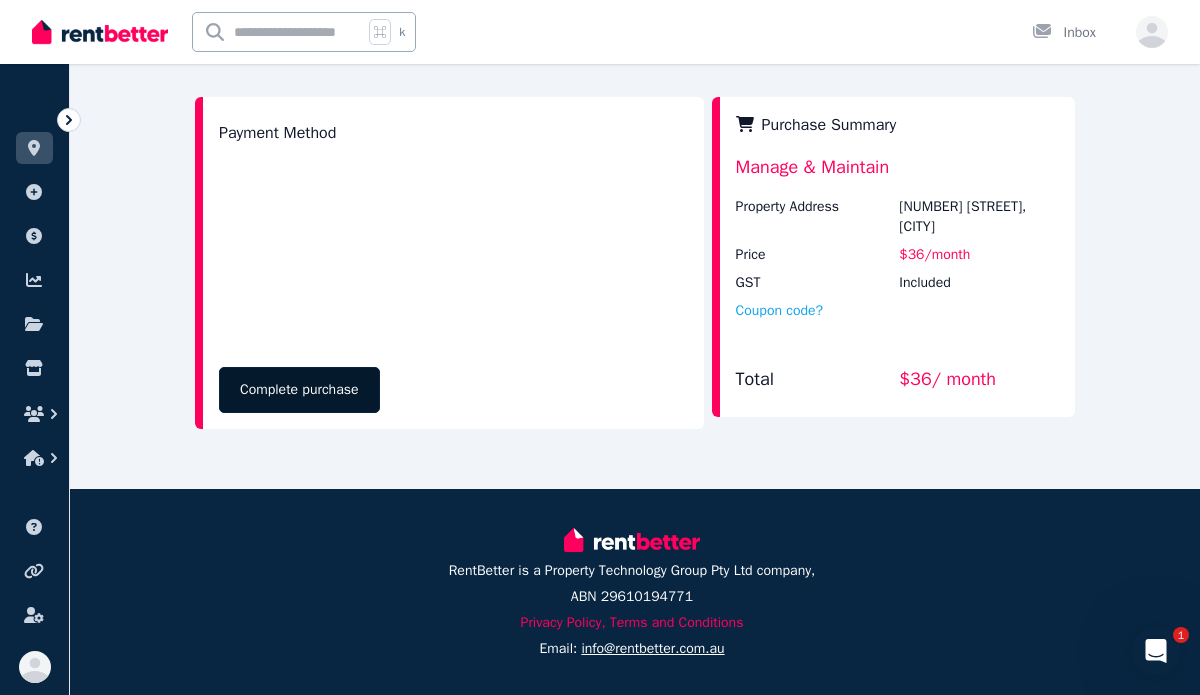 click on "Complete purchase" at bounding box center [299, 390] 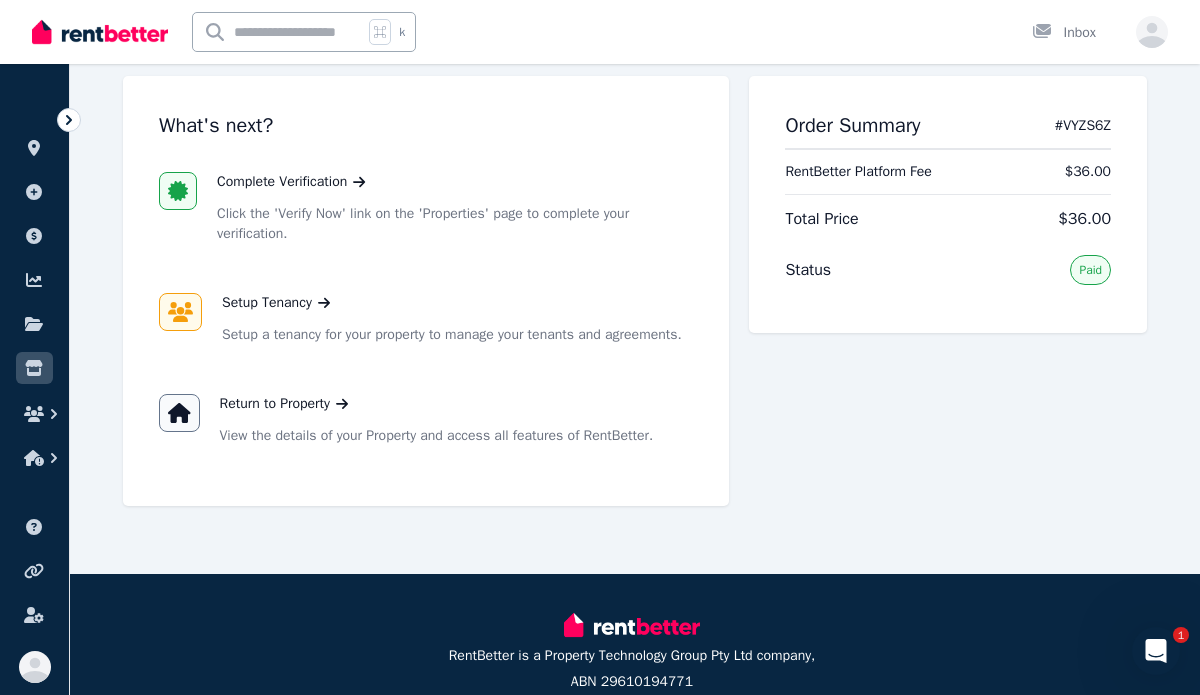 scroll, scrollTop: 372, scrollLeft: 0, axis: vertical 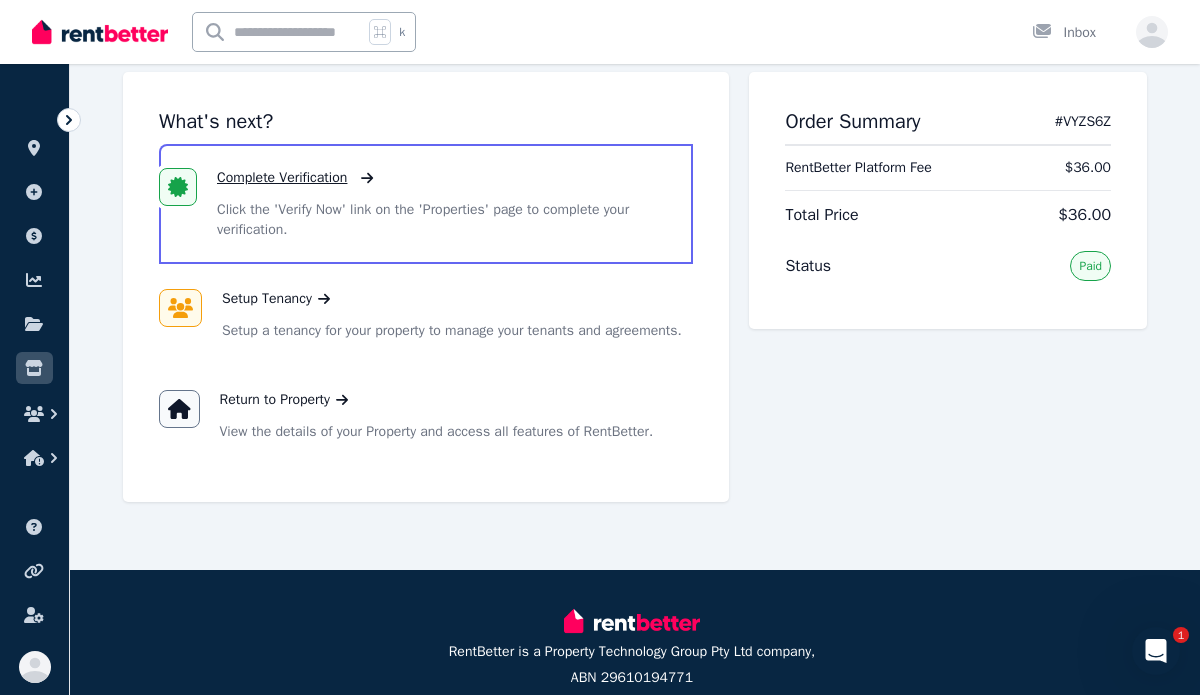click on "Complete Verification" at bounding box center [282, 178] 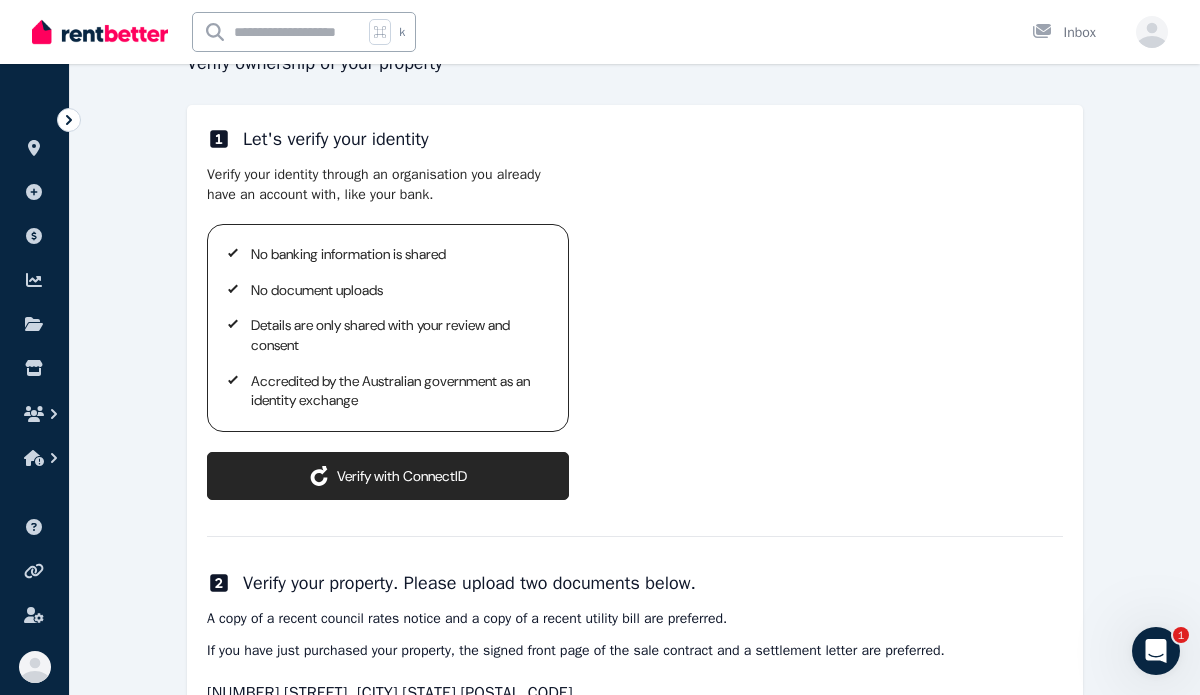 scroll, scrollTop: 234, scrollLeft: 0, axis: vertical 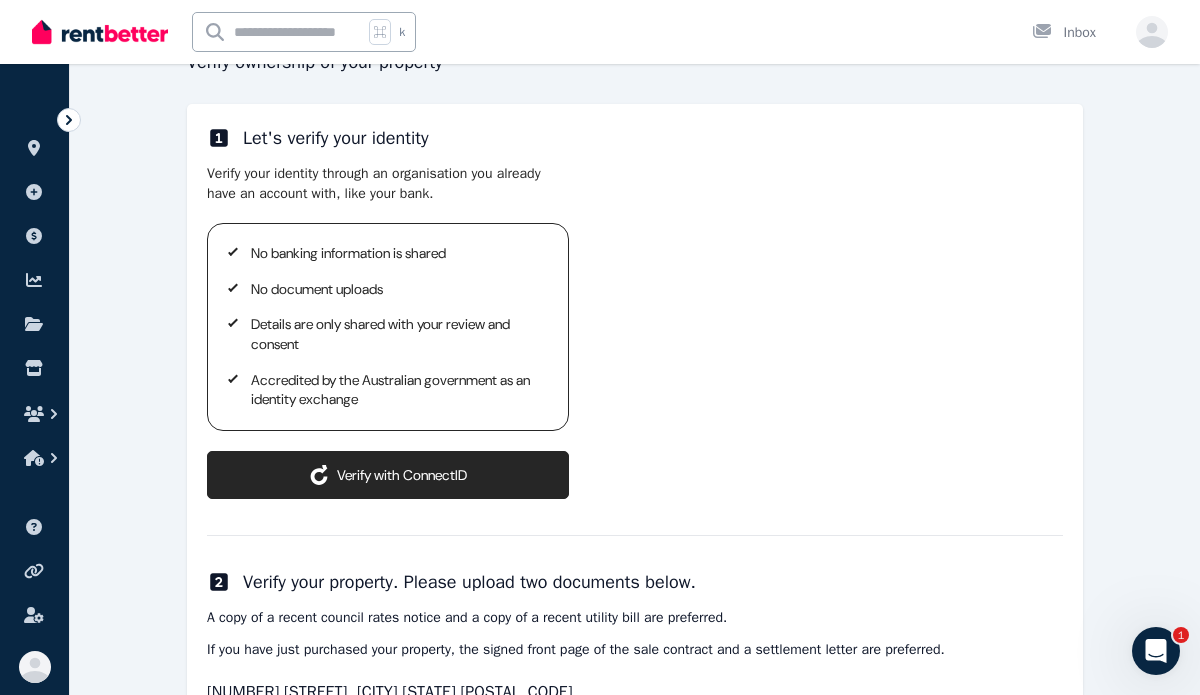 click on "ConnectID logo  Verify with ConnectID" at bounding box center [388, 475] 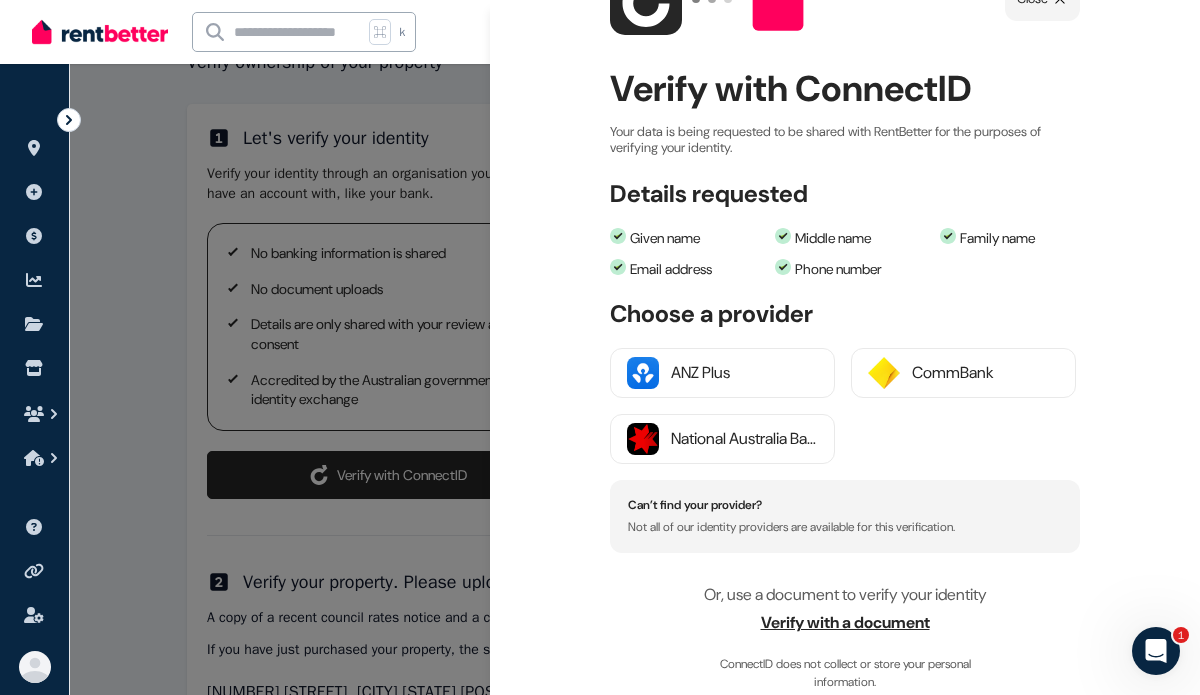 scroll, scrollTop: 96, scrollLeft: 0, axis: vertical 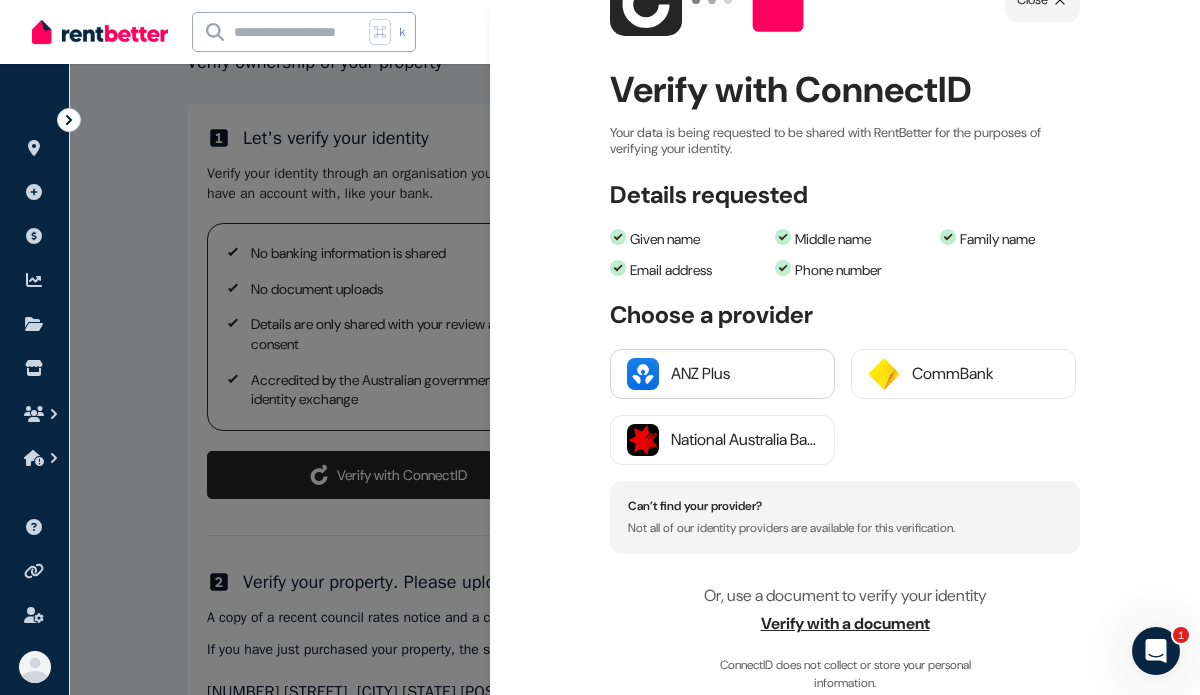 click on "ANZ Plus" at bounding box center [744, 374] 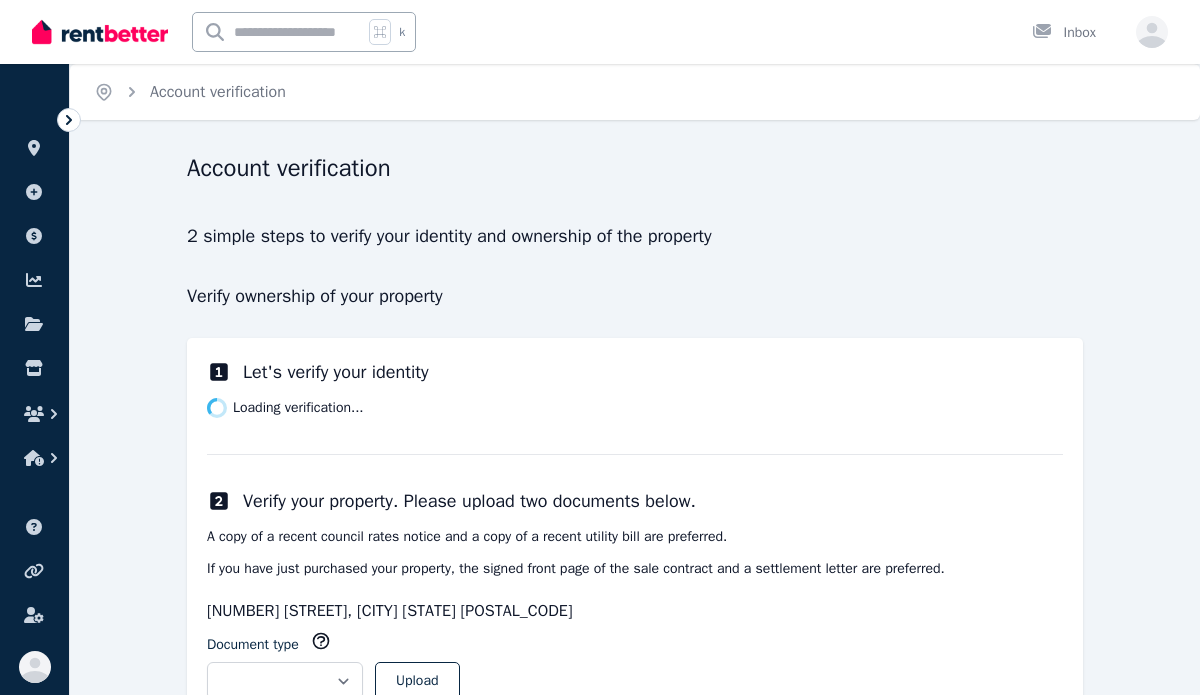 scroll, scrollTop: 0, scrollLeft: 0, axis: both 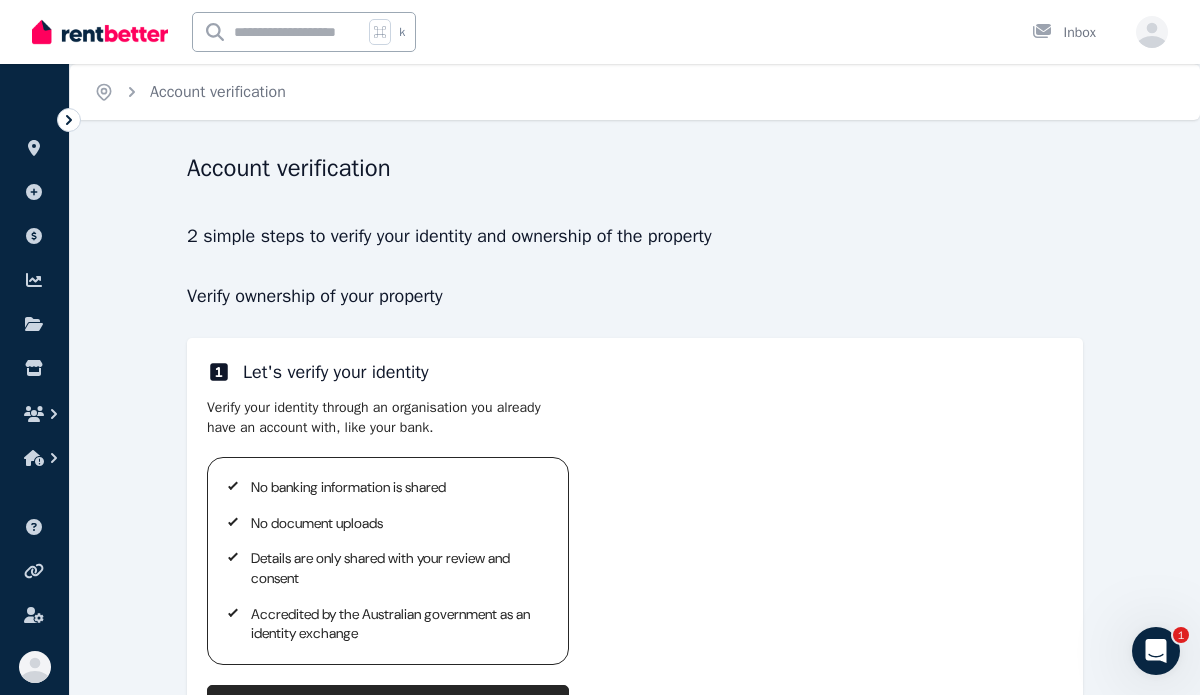 click 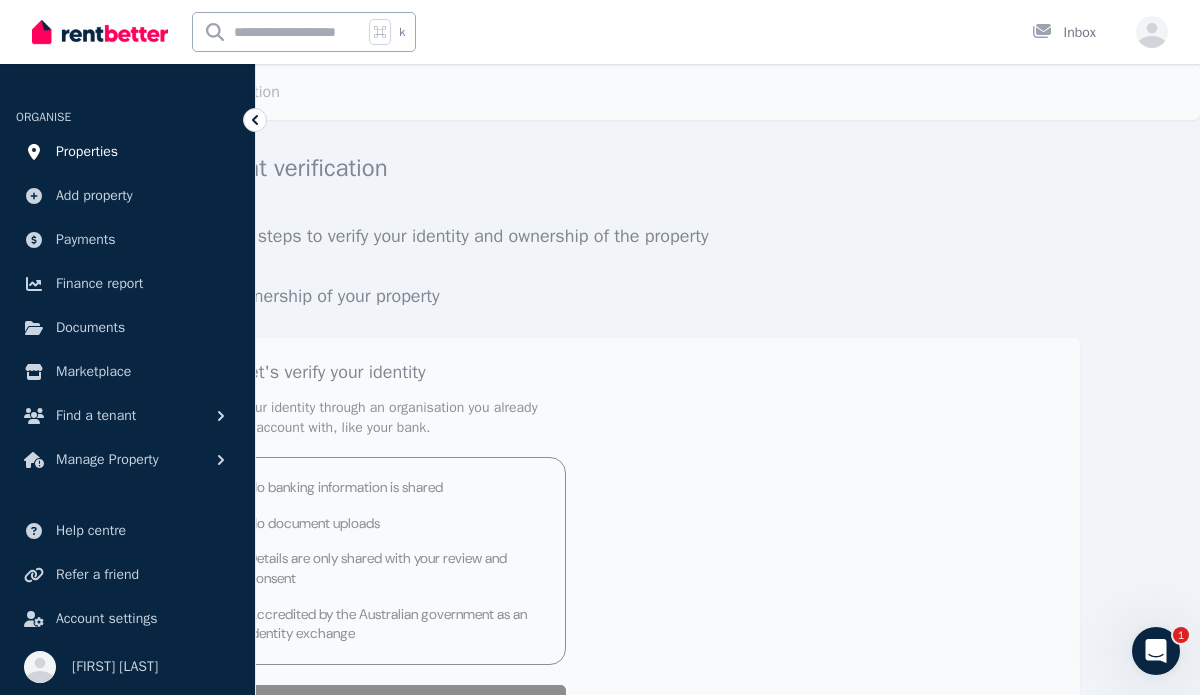 click on "Properties" at bounding box center (87, 152) 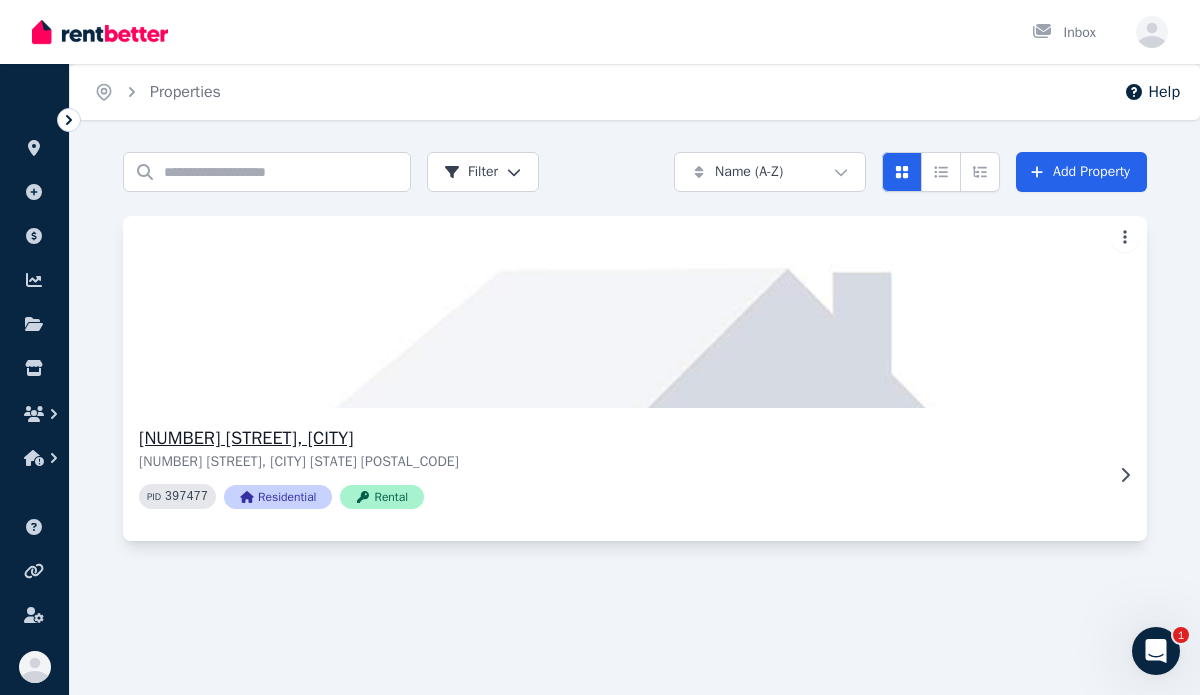 click on "310 Queens Rd, Wandin East 310 Queens Rd, Wandin East VIC 3139 PID   397477 Residential Rental" at bounding box center [635, 474] 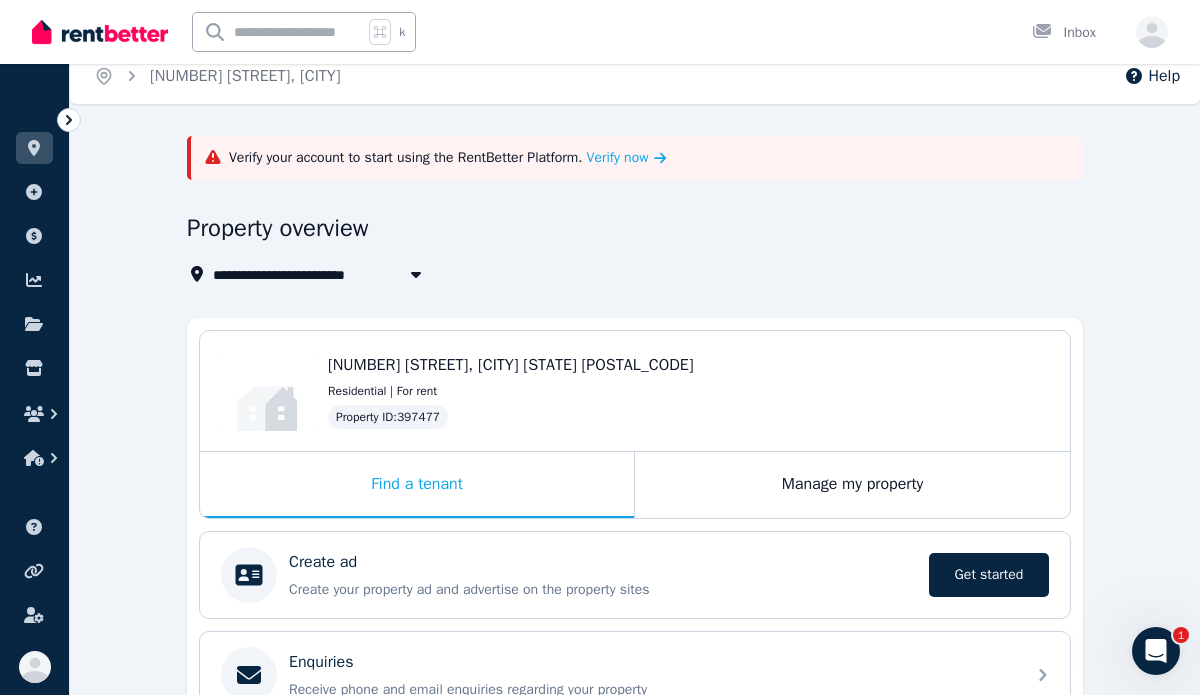 scroll, scrollTop: 0, scrollLeft: 0, axis: both 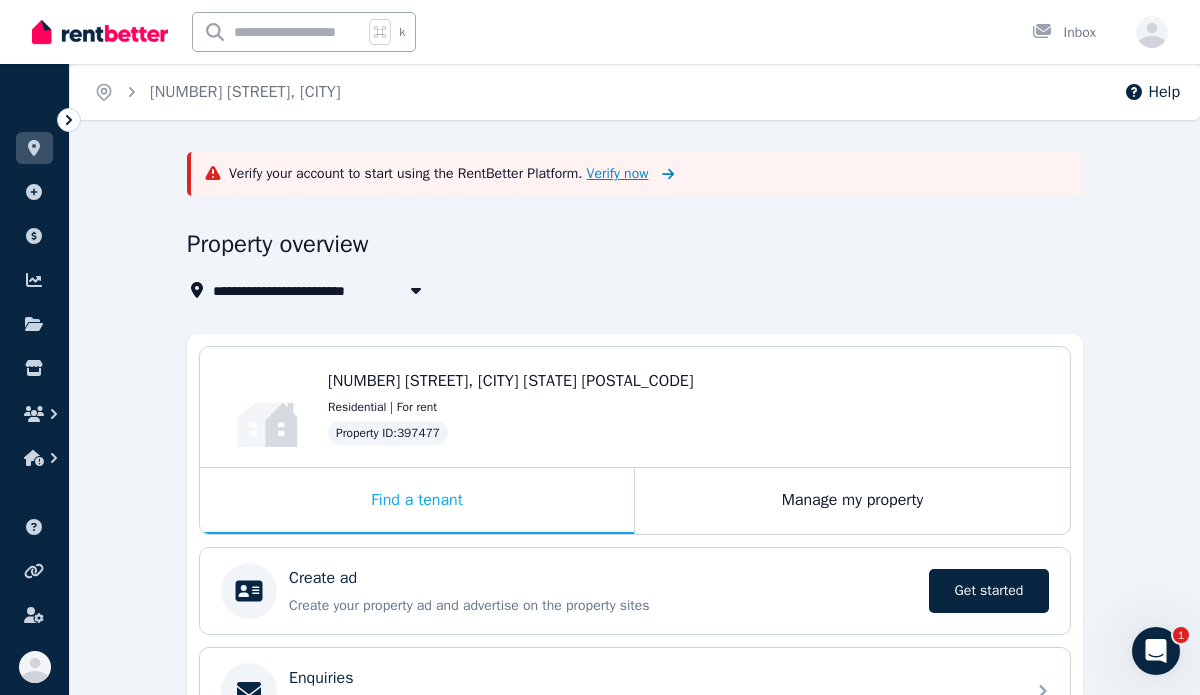 click on "Verify now" at bounding box center [618, 174] 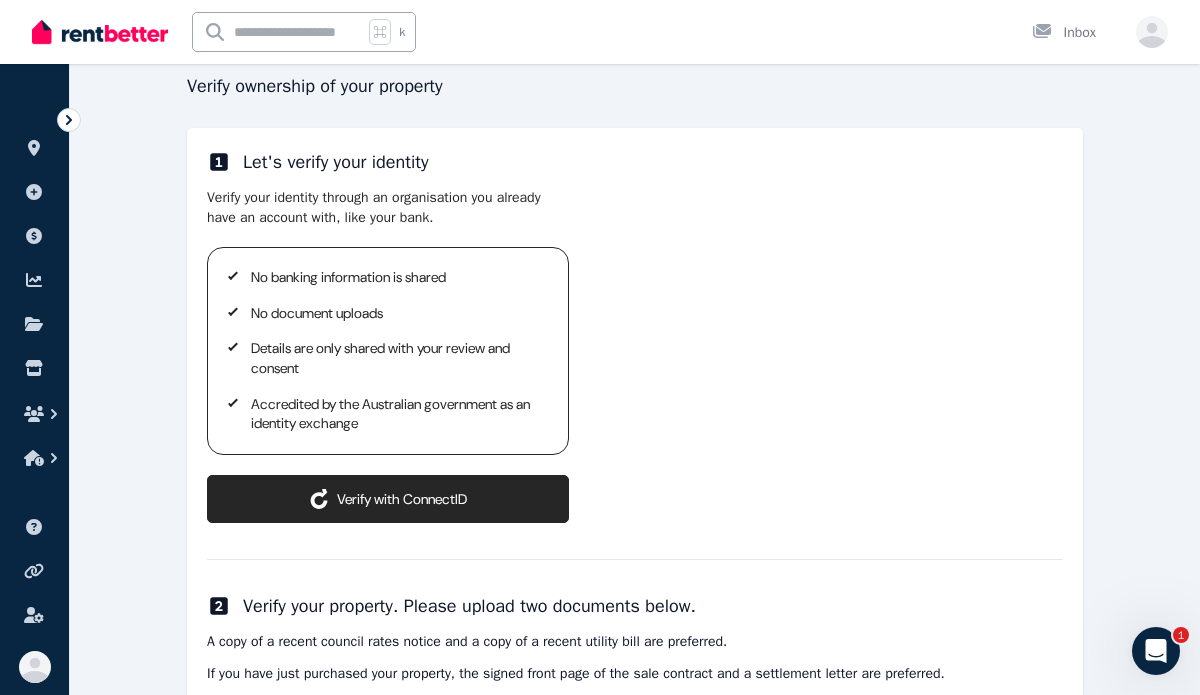 scroll, scrollTop: 217, scrollLeft: 0, axis: vertical 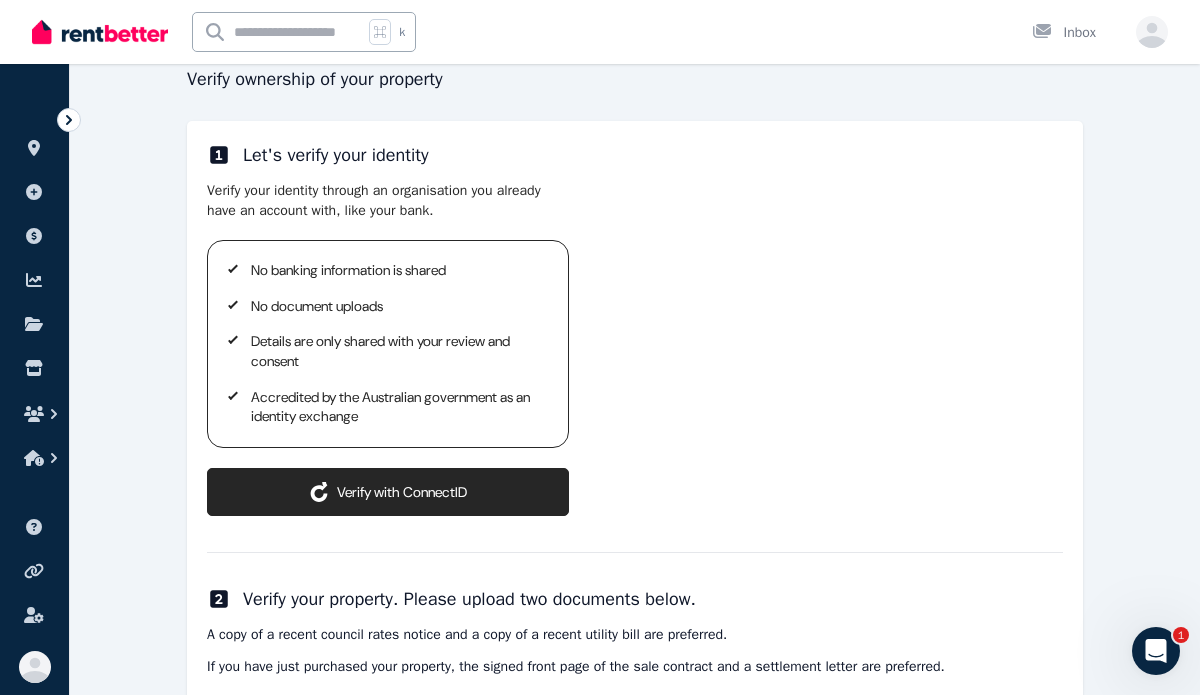 click on "ConnectID logo  Verify with ConnectID" at bounding box center [388, 492] 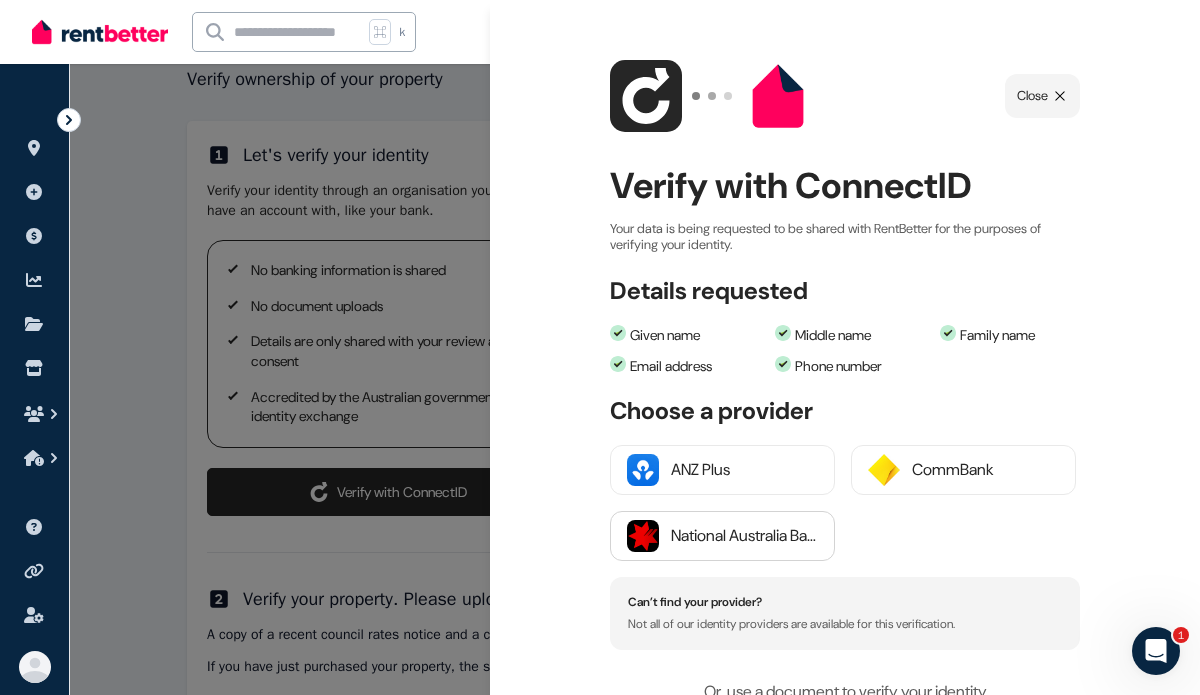 click on "National Australia Bank" at bounding box center (744, 536) 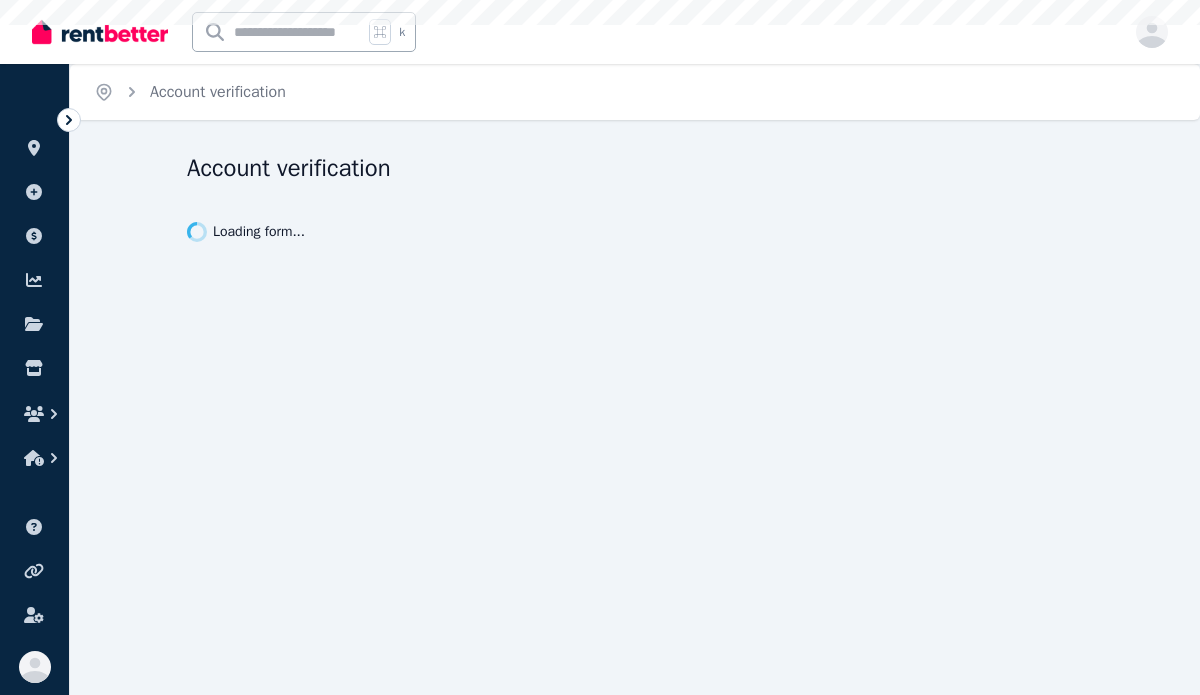 scroll, scrollTop: 0, scrollLeft: 0, axis: both 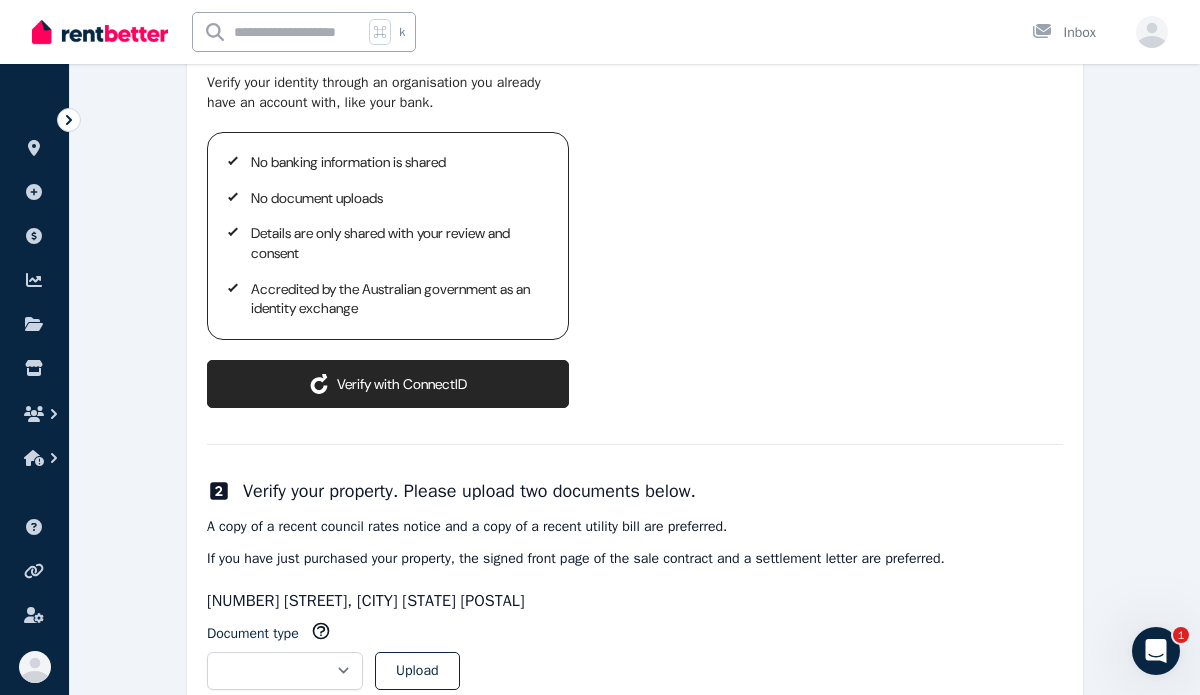 click on "ConnectID logo  Verify with ConnectID" at bounding box center [388, 384] 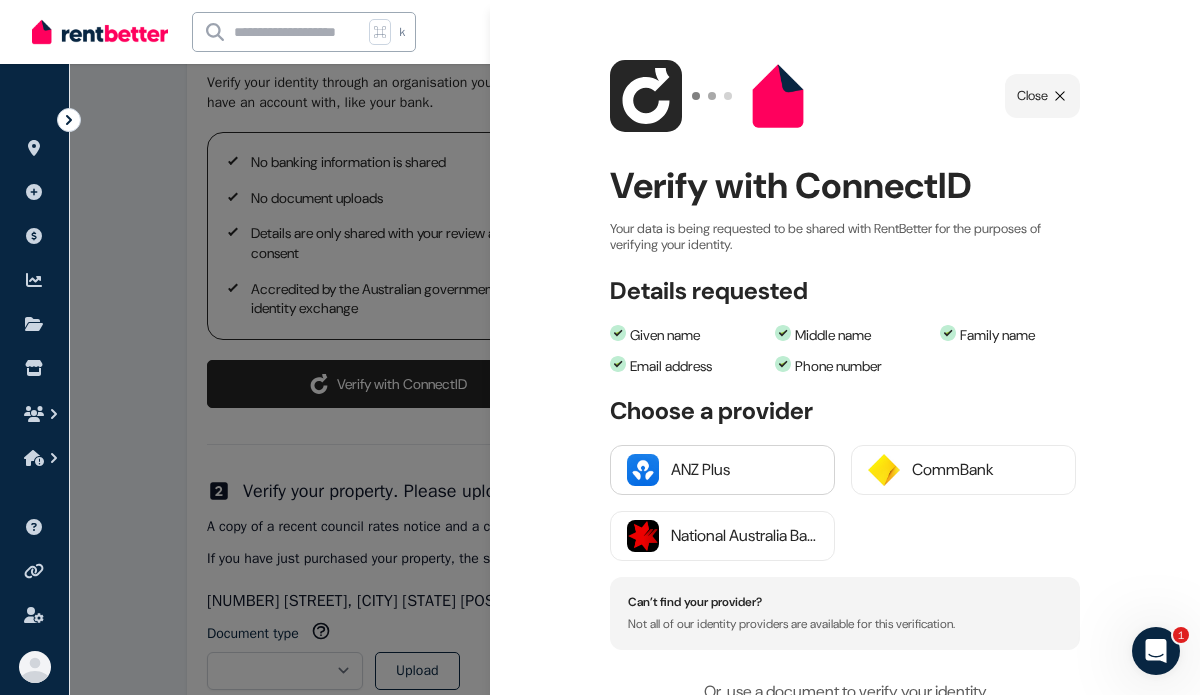 click on "ANZ Plus" at bounding box center [744, 470] 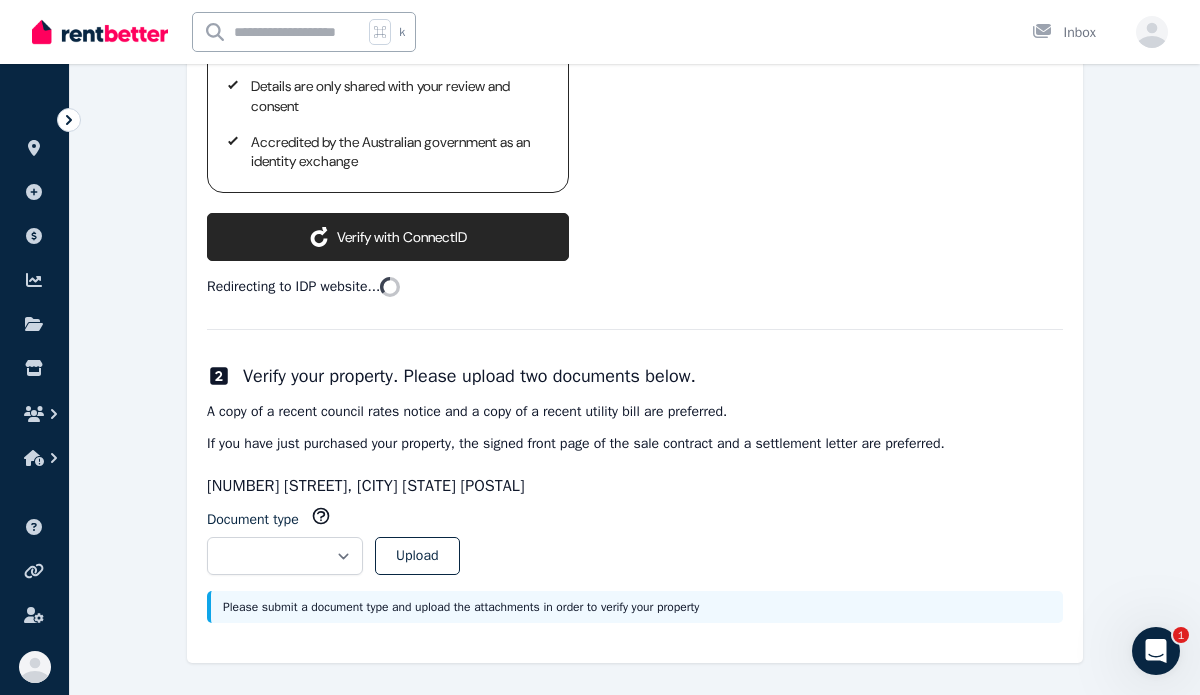 scroll, scrollTop: 604, scrollLeft: 0, axis: vertical 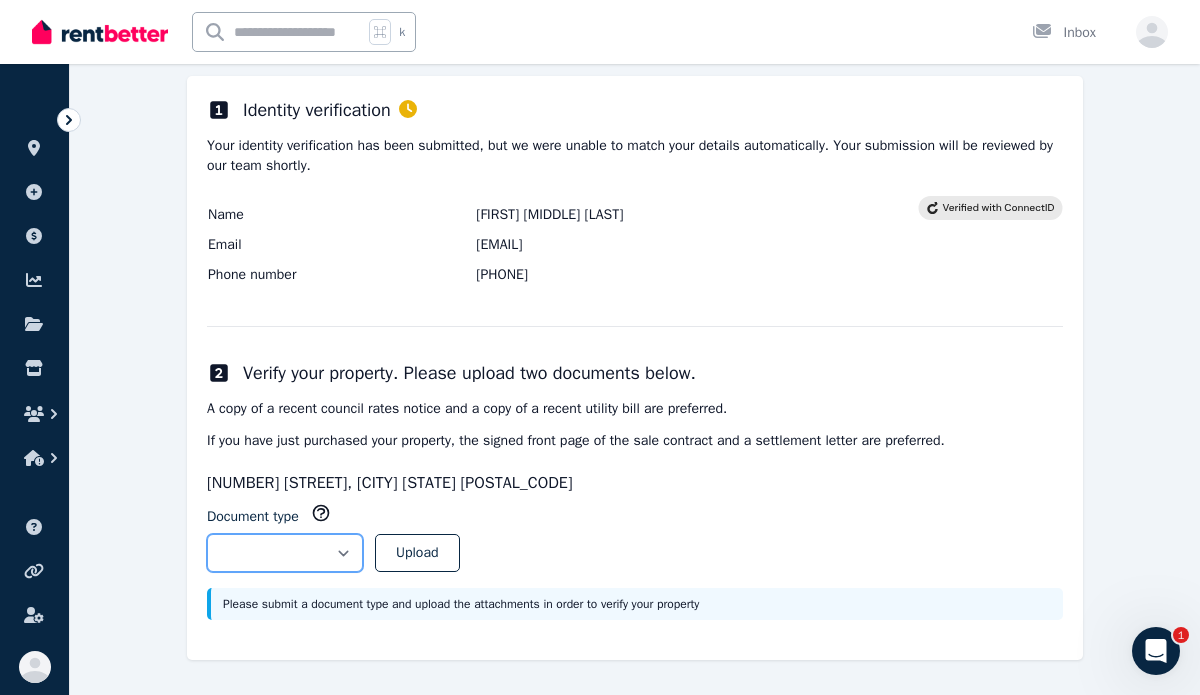 click on "**********" at bounding box center [285, 553] 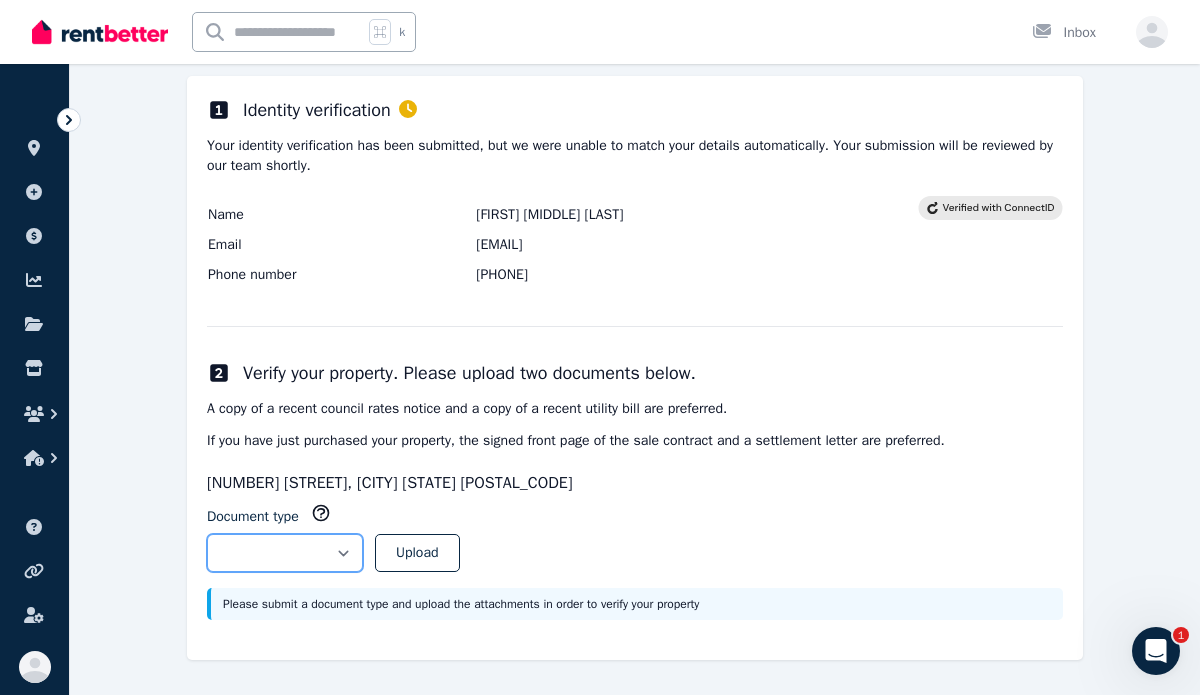 select on "**********" 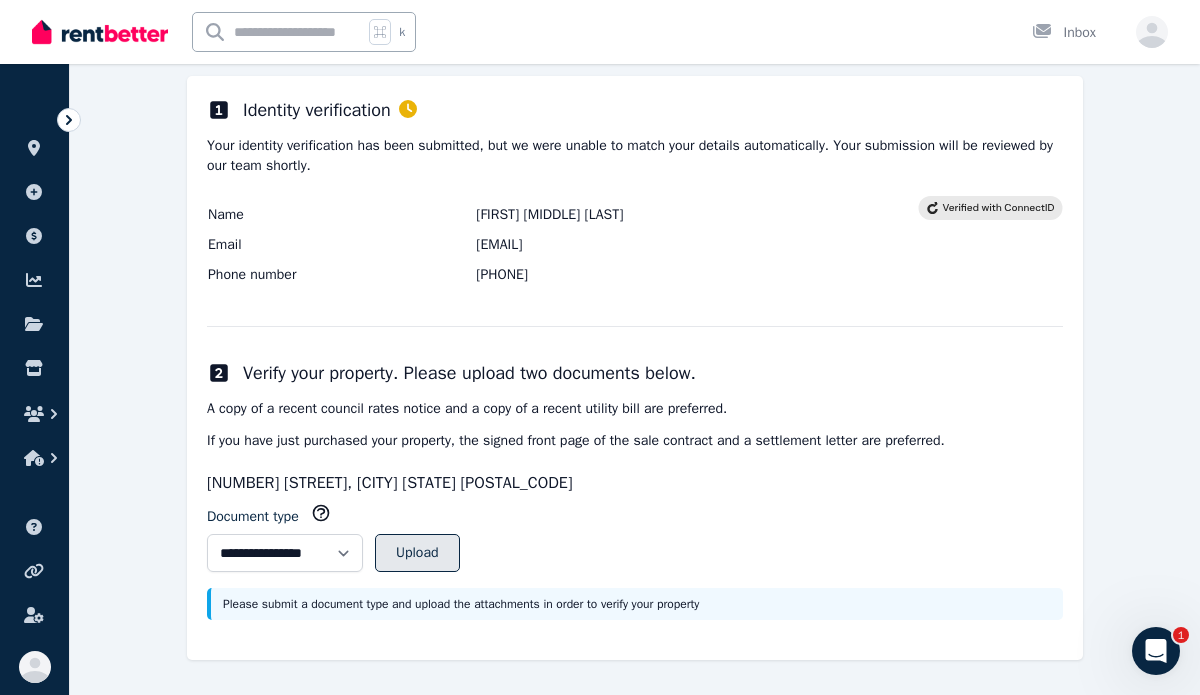 click on "Upload" at bounding box center (417, 553) 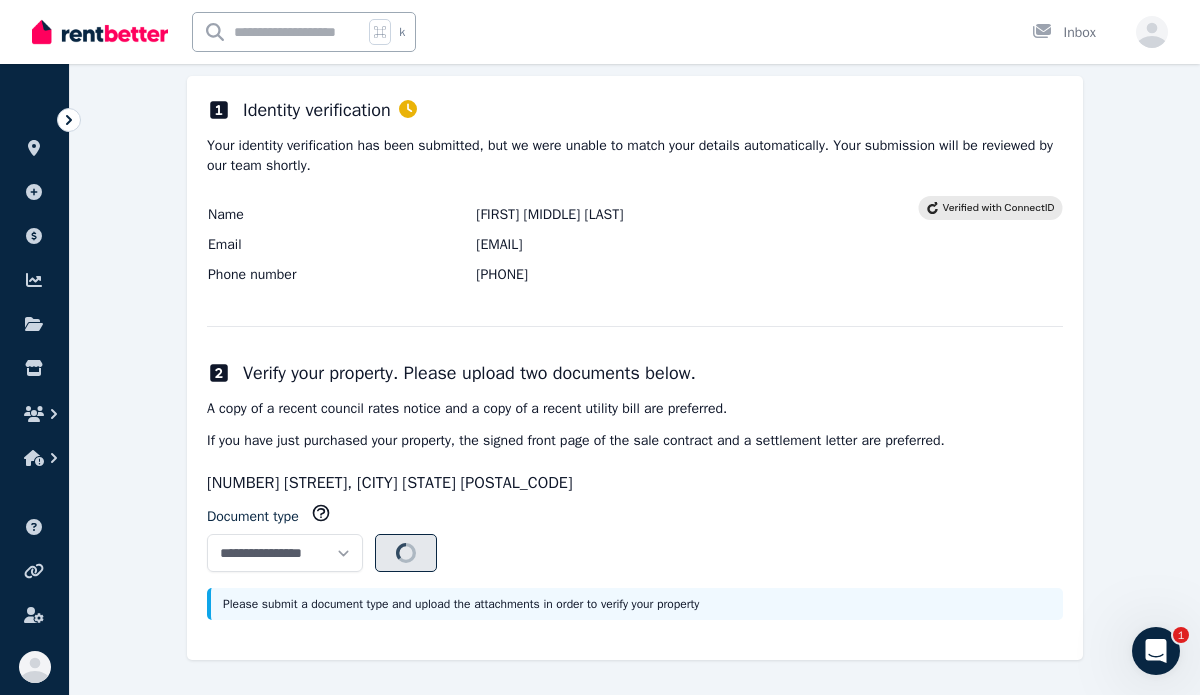 select 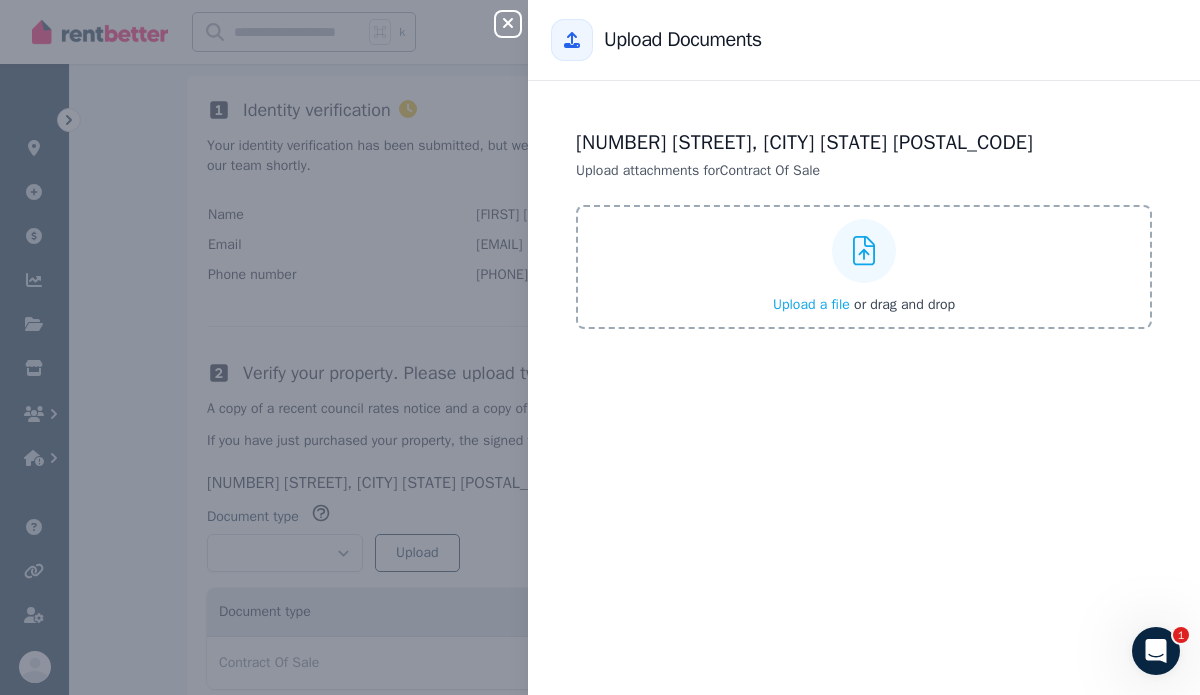 click on "Upload a file" at bounding box center [811, 304] 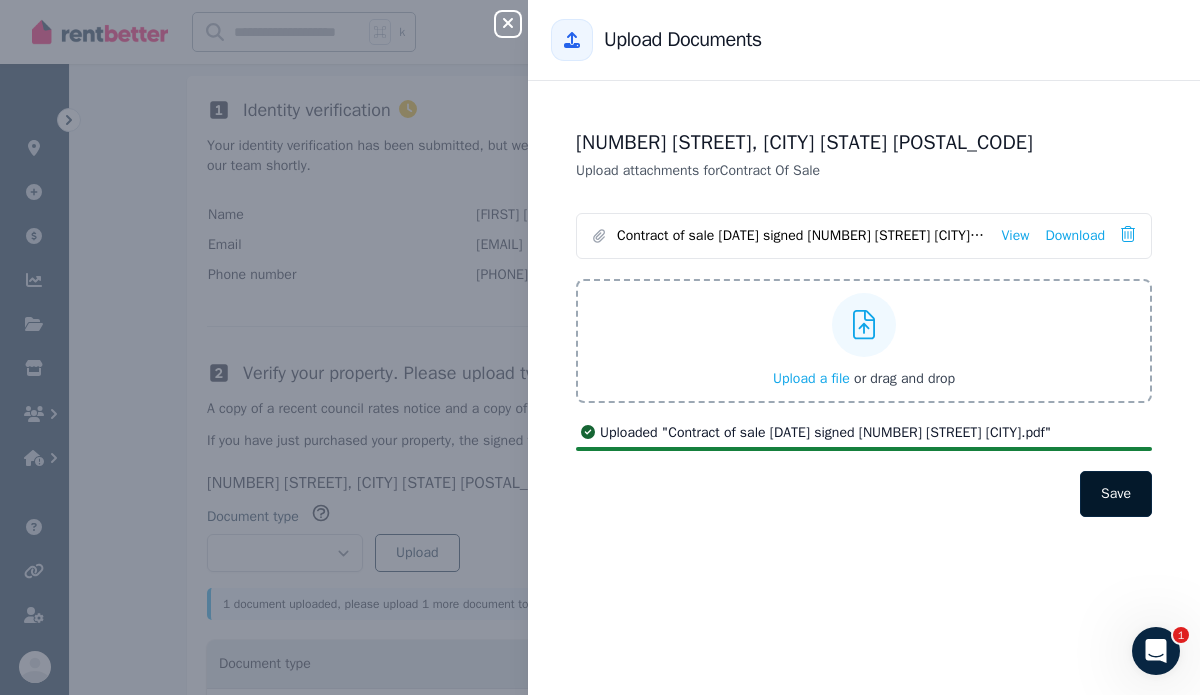 click on "Save" at bounding box center (1116, 494) 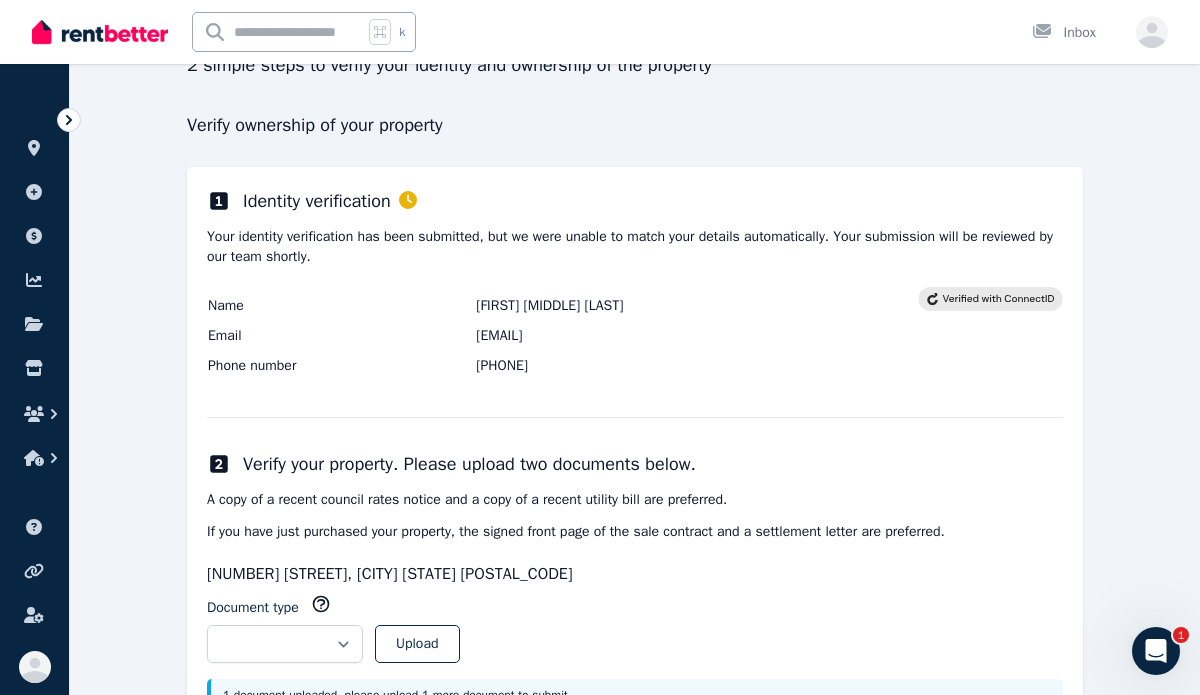 scroll, scrollTop: 383, scrollLeft: 0, axis: vertical 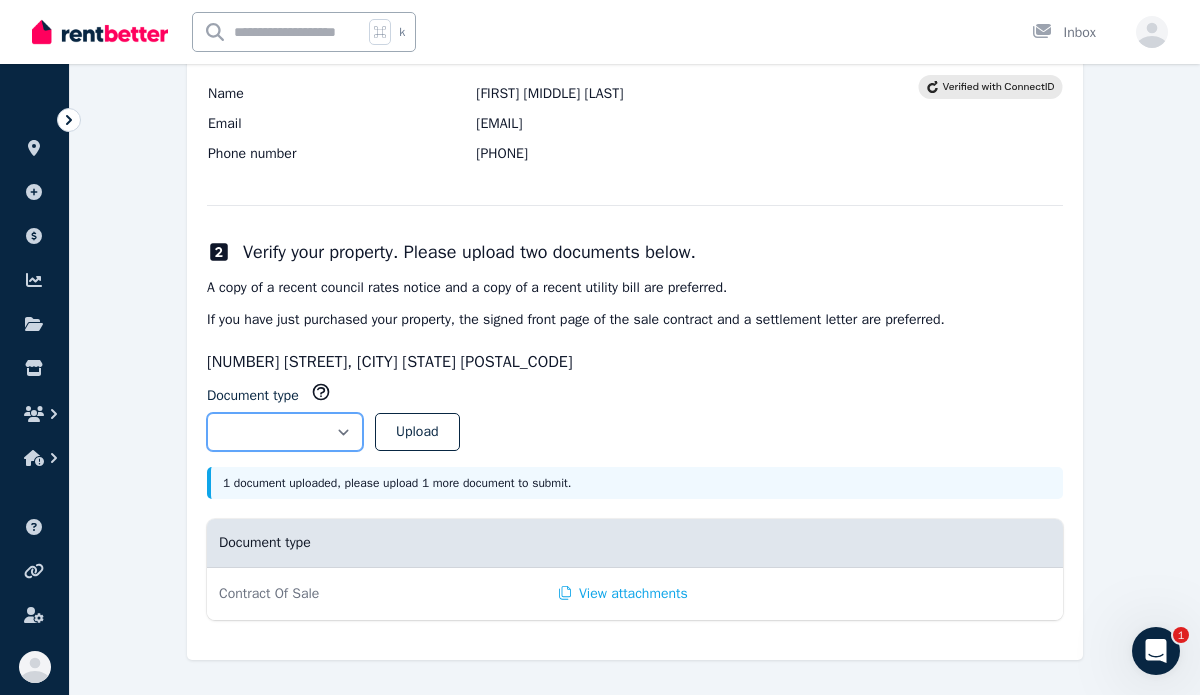 click on "**********" at bounding box center (285, 432) 